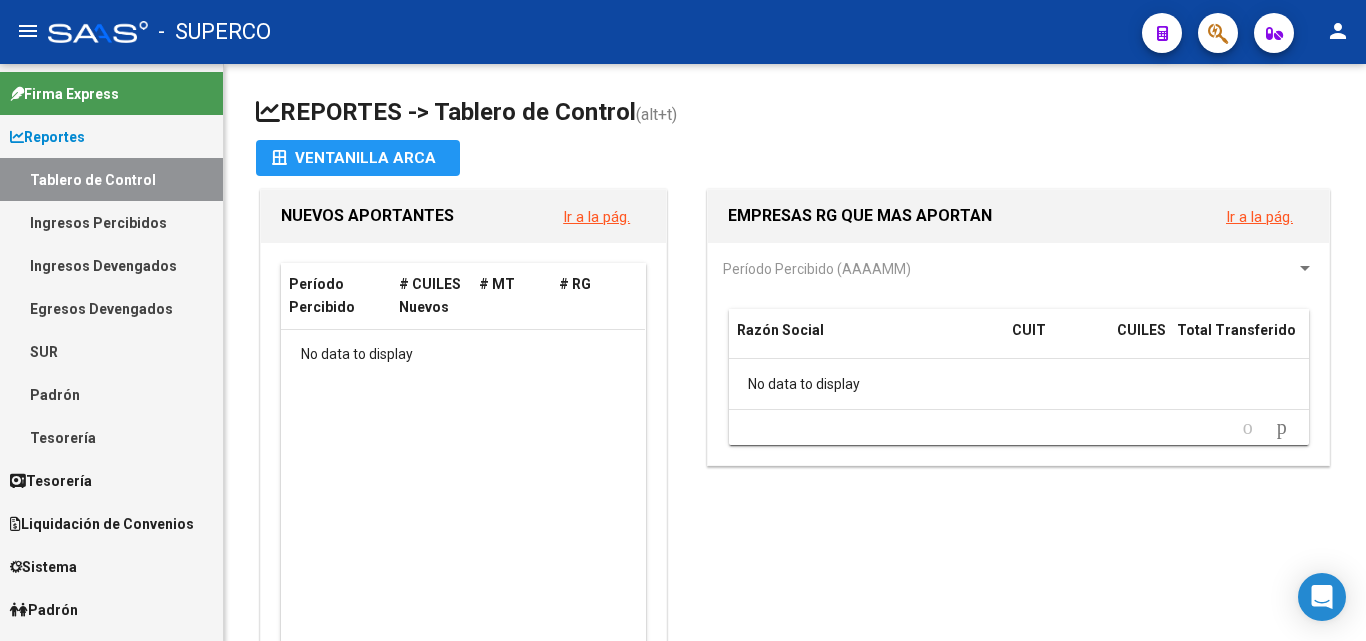 scroll, scrollTop: 0, scrollLeft: 0, axis: both 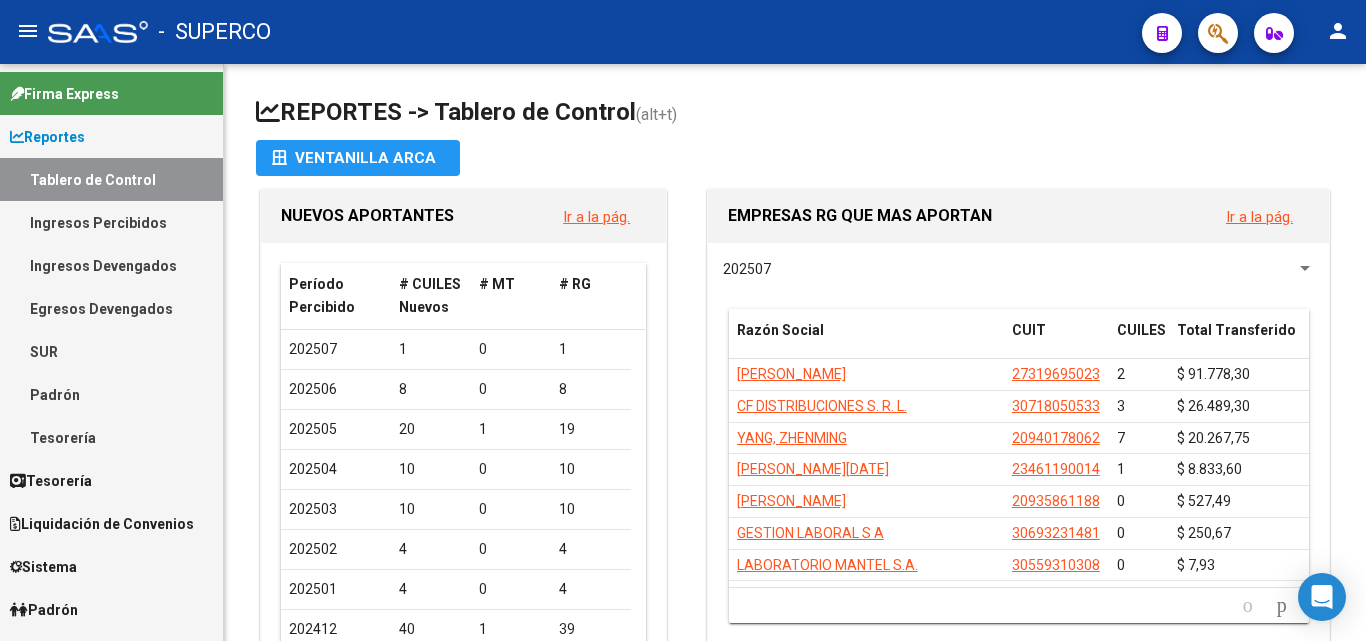 click on "Padrón" at bounding box center (111, 394) 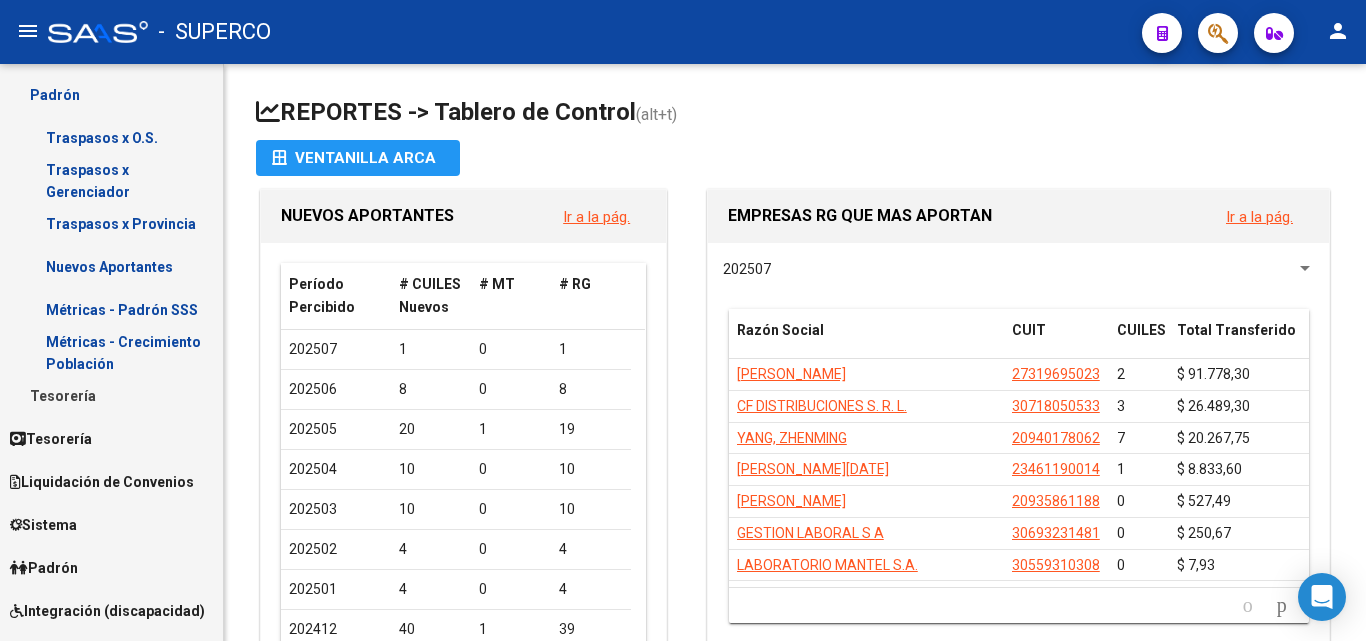 scroll, scrollTop: 200, scrollLeft: 0, axis: vertical 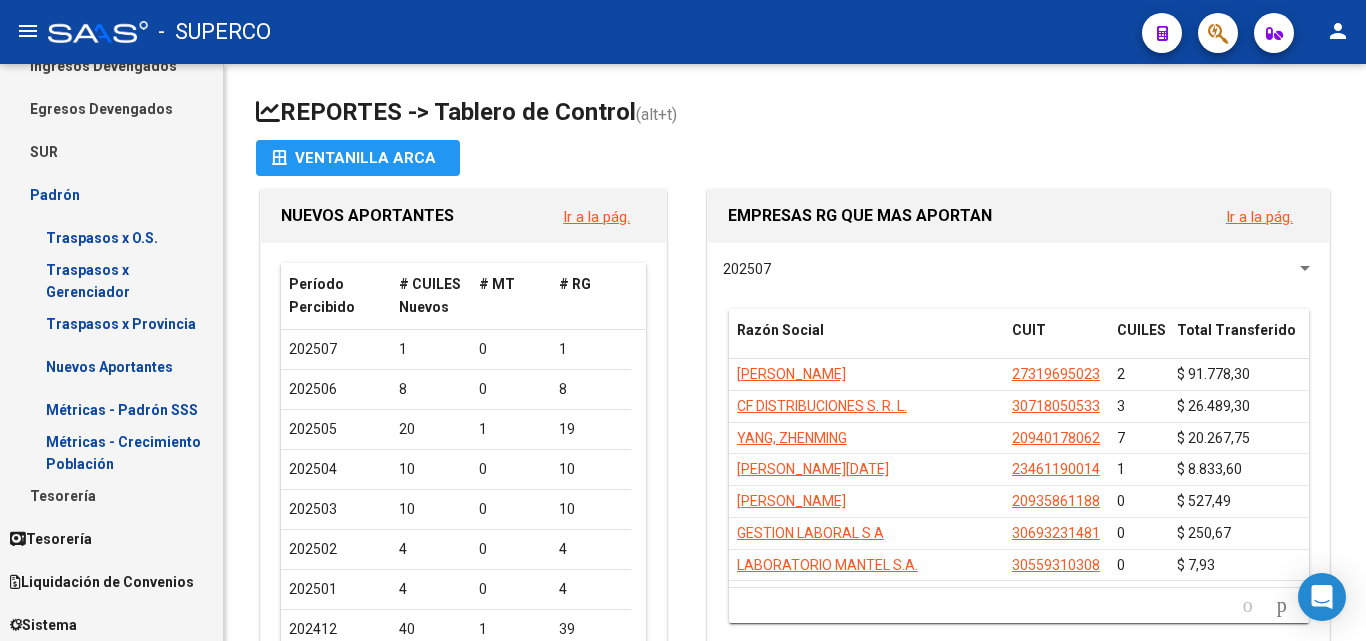 click on "Padrón" at bounding box center [111, 194] 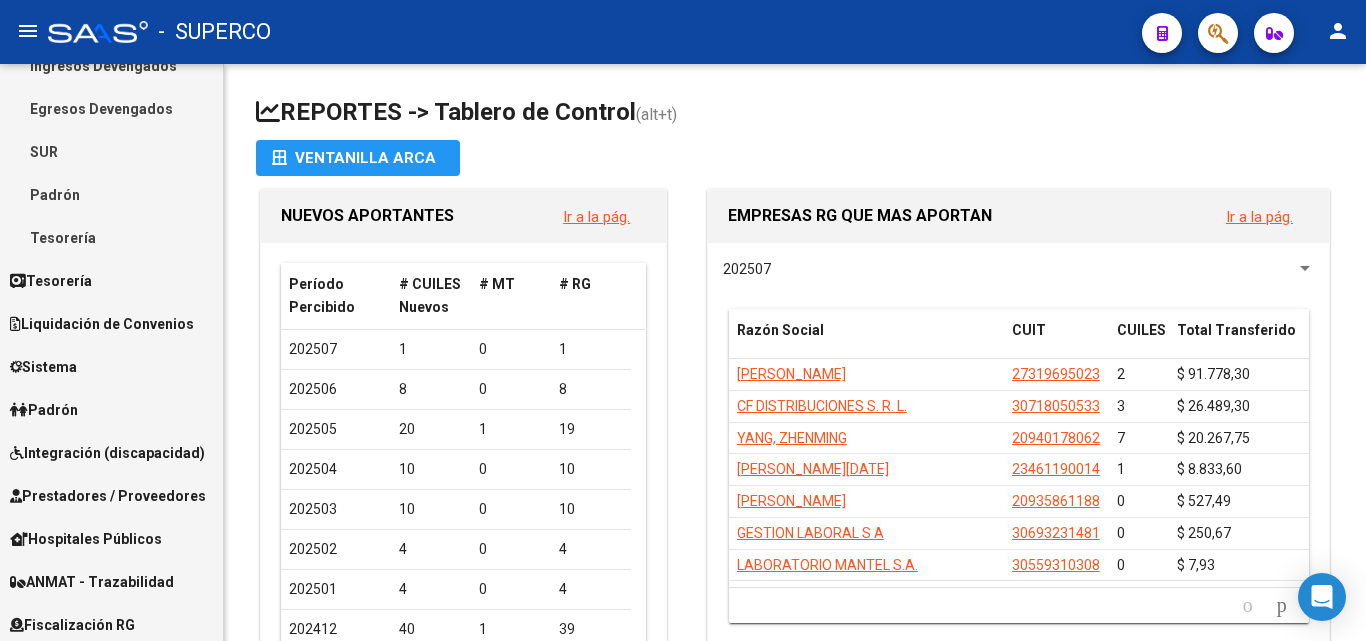 click on "Padrón" at bounding box center [111, 194] 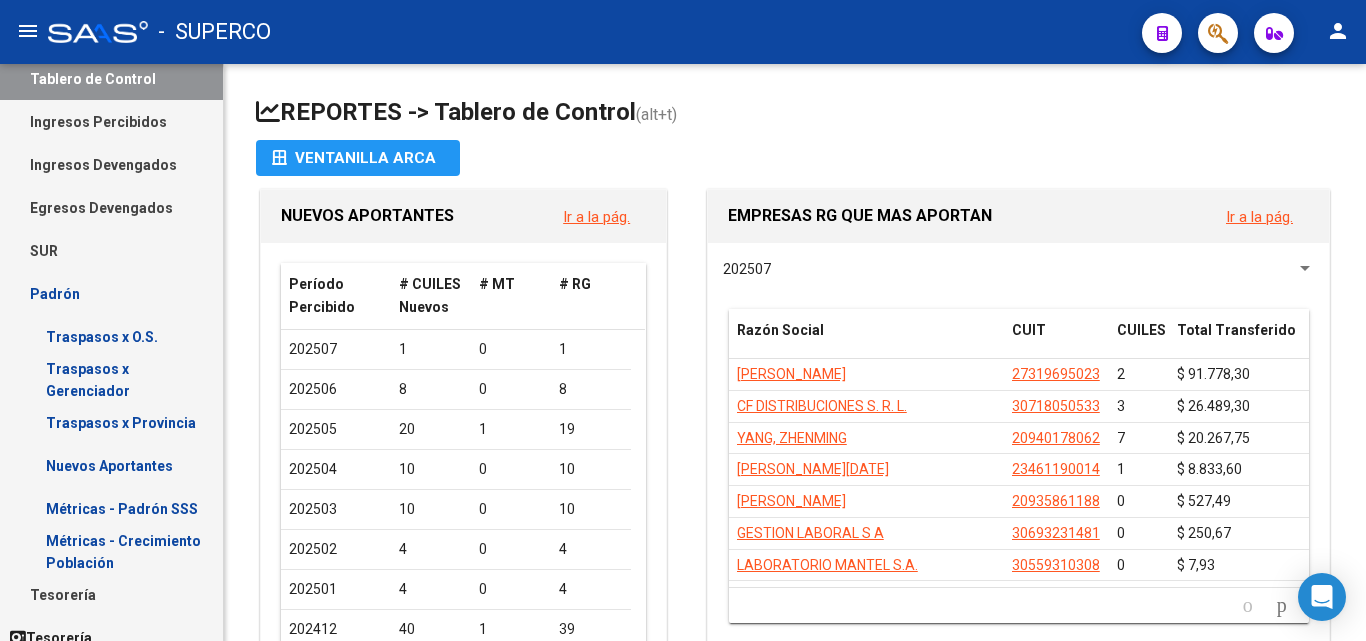 scroll, scrollTop: 100, scrollLeft: 0, axis: vertical 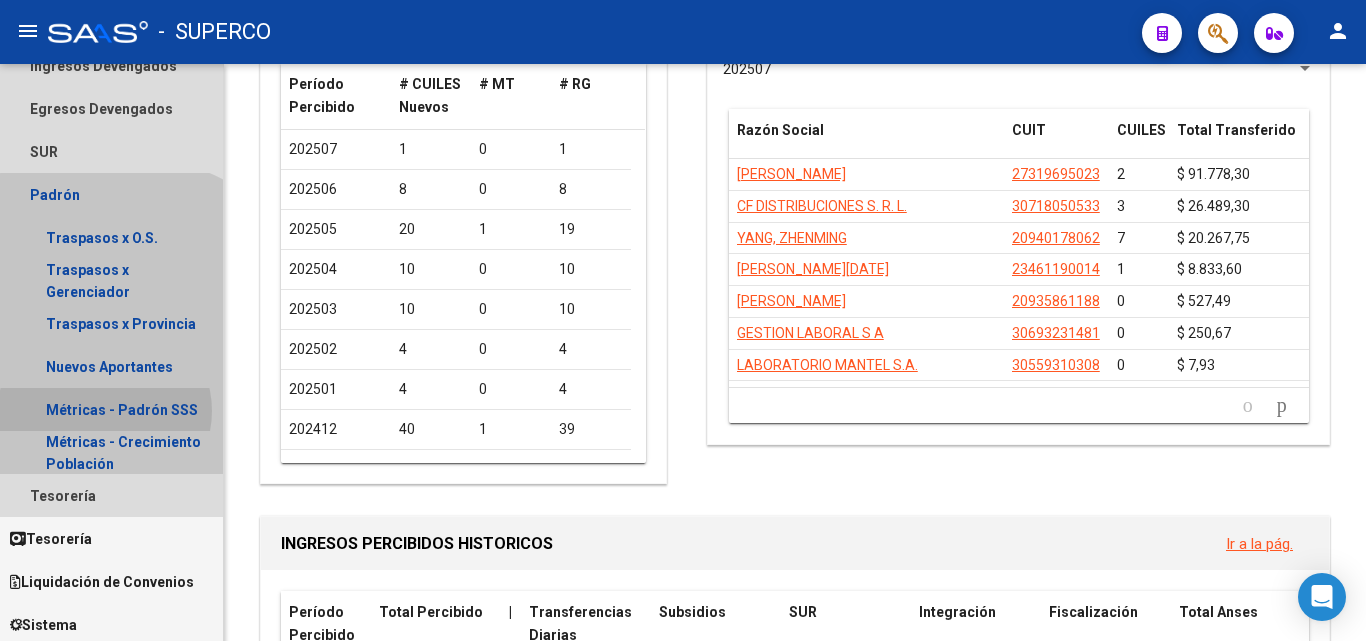 click on "Métricas - Padrón SSS" at bounding box center (111, 409) 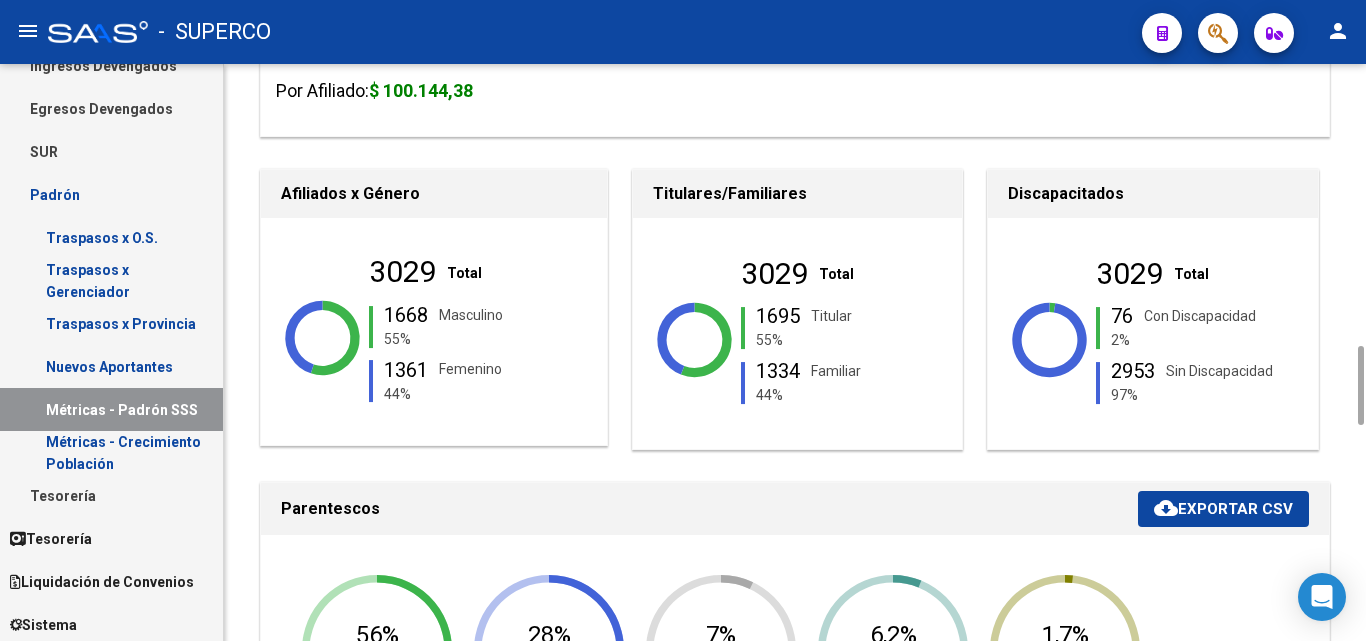 scroll, scrollTop: 600, scrollLeft: 0, axis: vertical 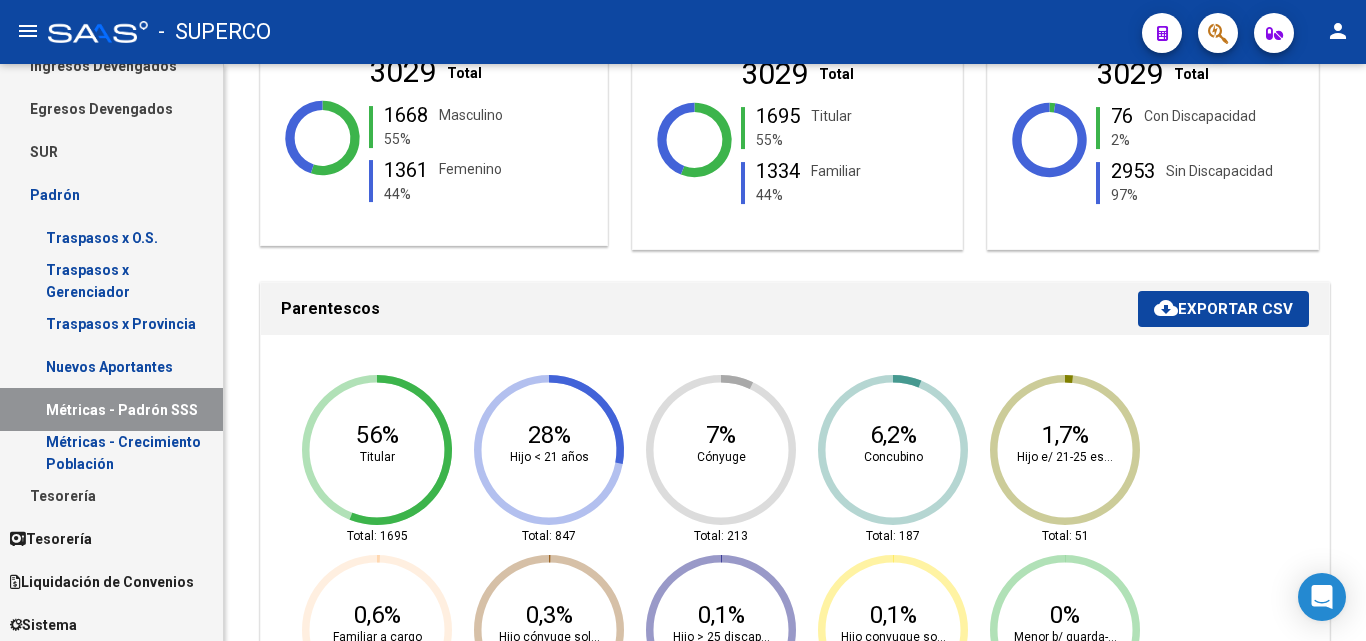 click on "Nuevos Aportantes" at bounding box center [111, 366] 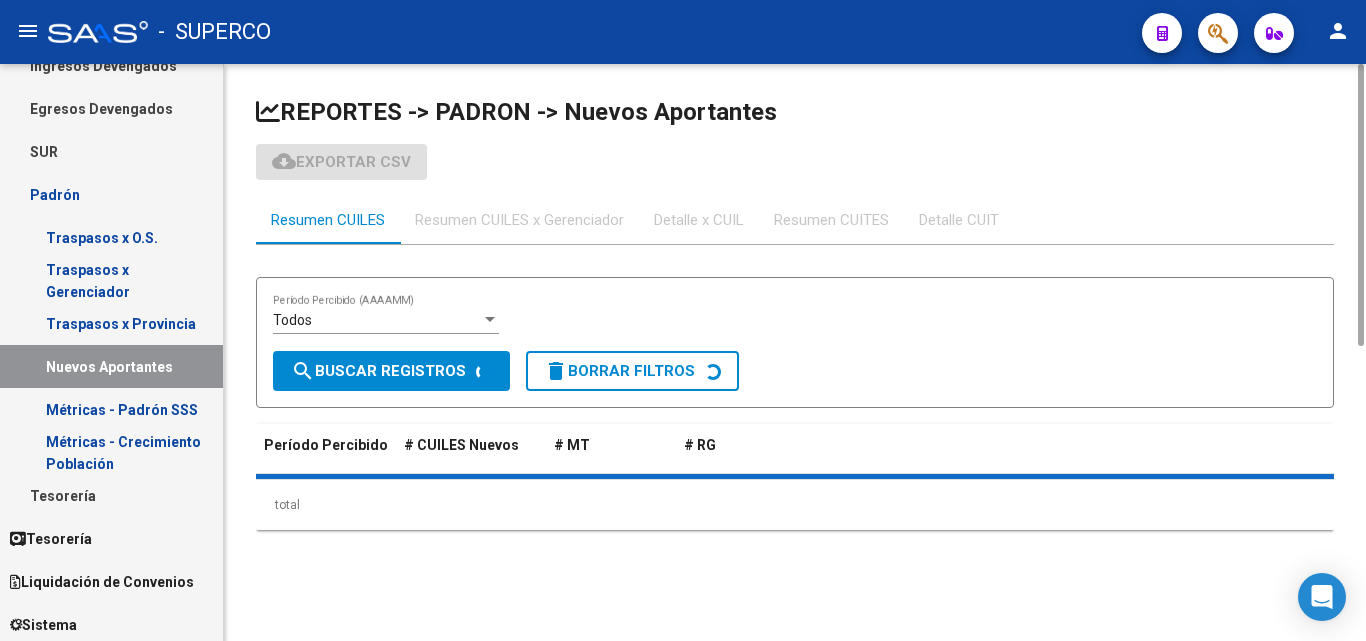 scroll, scrollTop: 0, scrollLeft: 0, axis: both 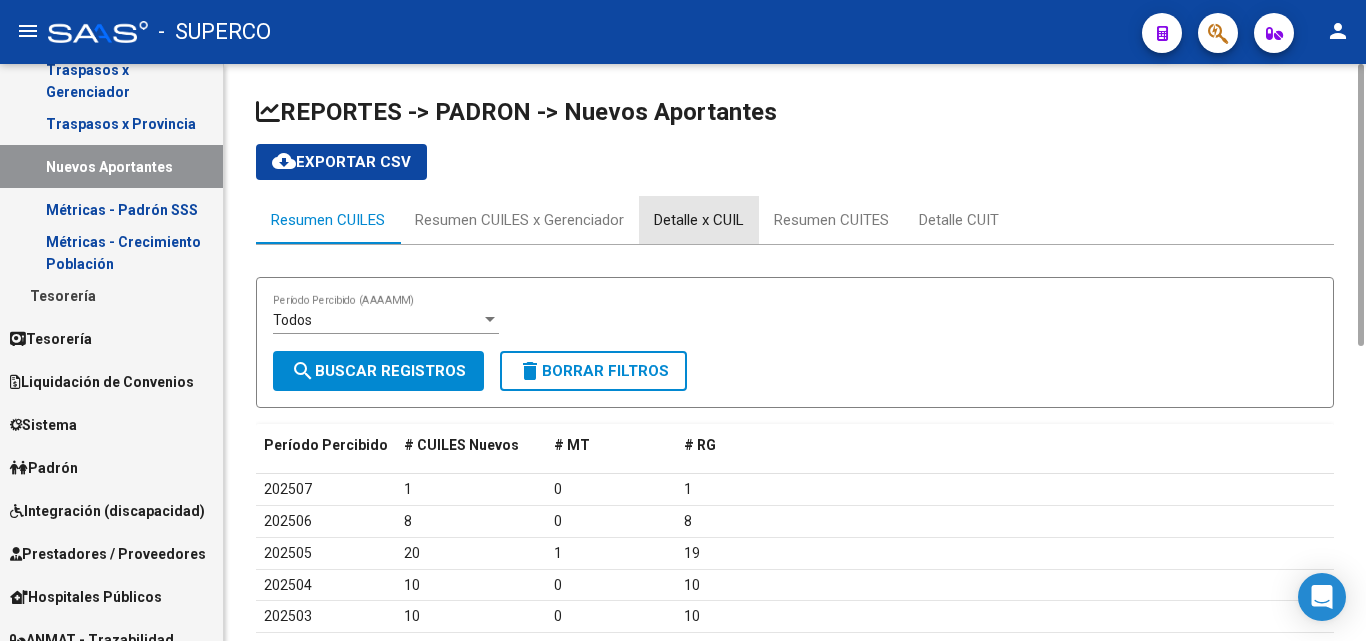 click on "Detalle x CUIL" at bounding box center (699, 220) 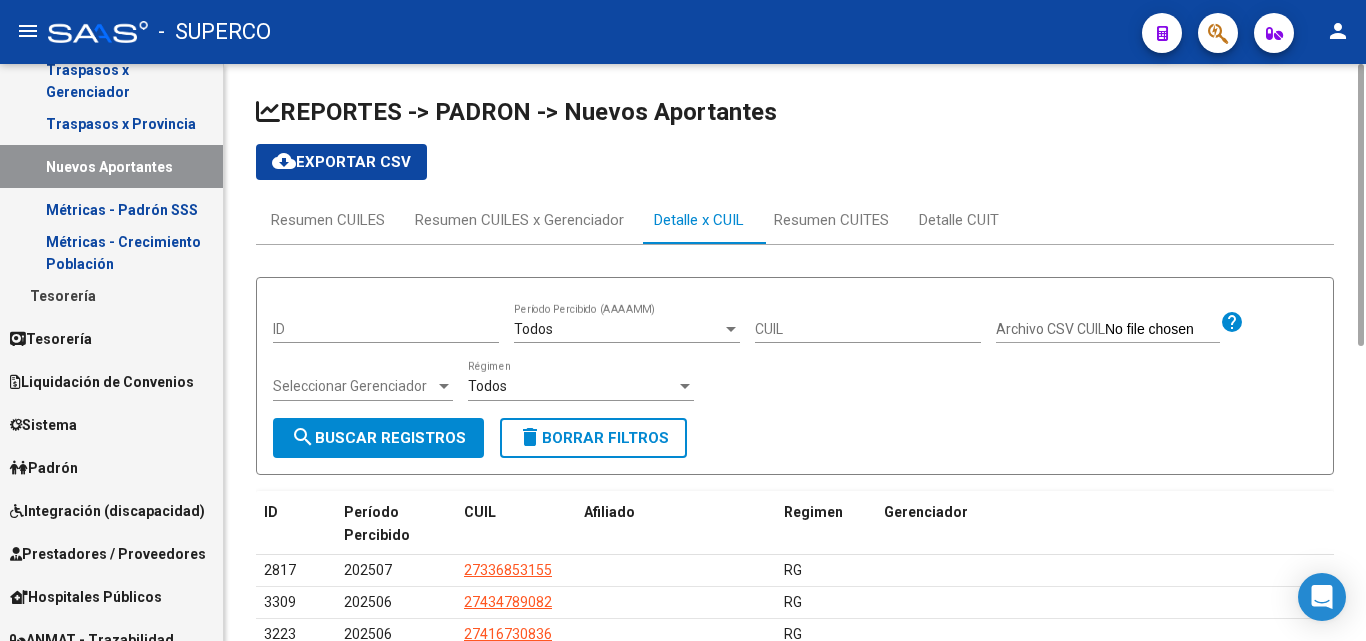 click on "CUIL" at bounding box center [868, 329] 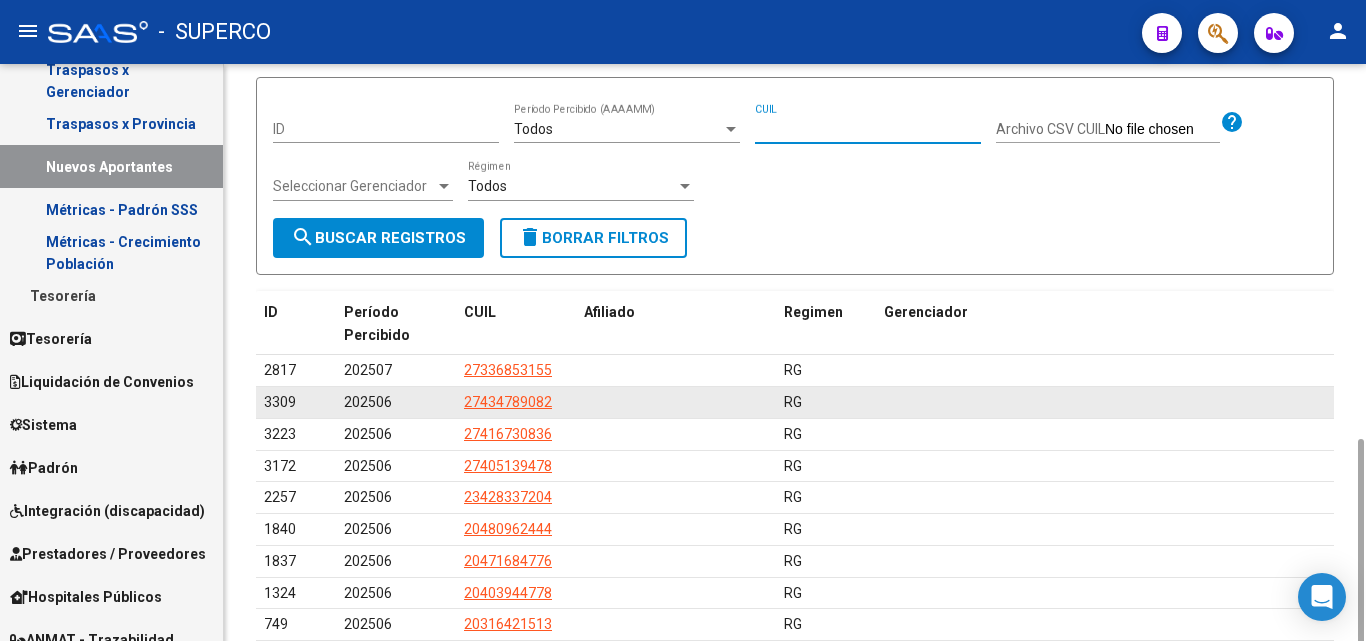 scroll, scrollTop: 355, scrollLeft: 0, axis: vertical 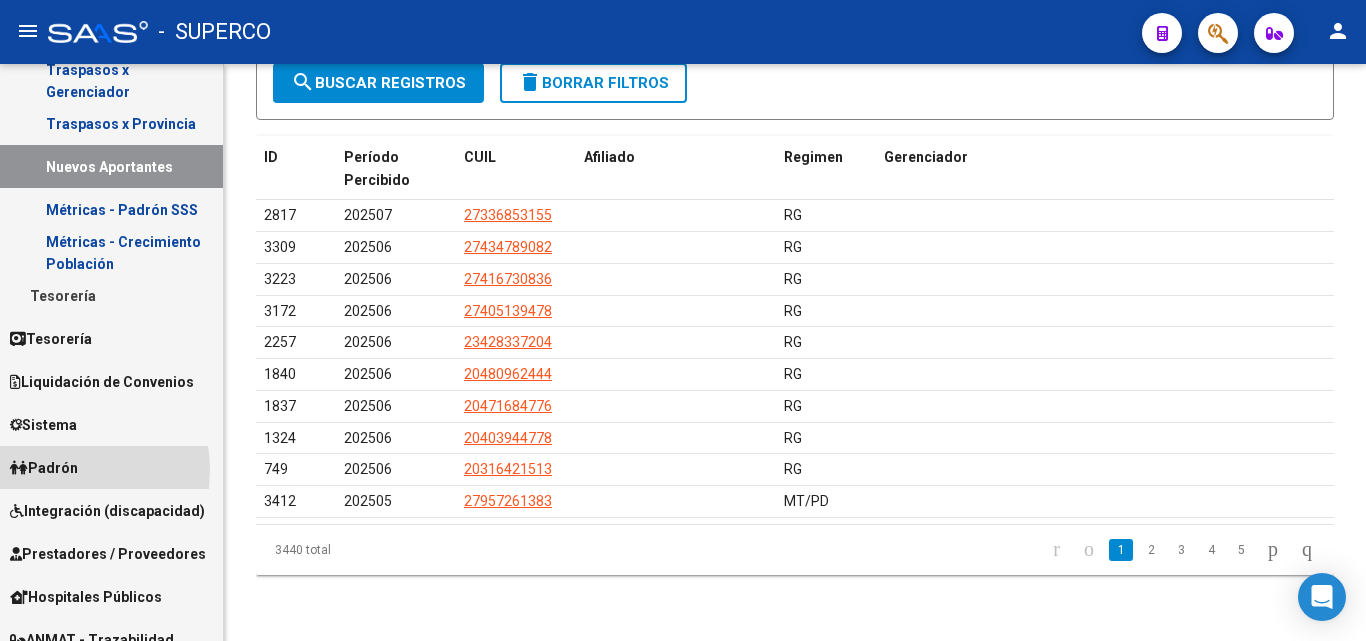 click on "Padrón" at bounding box center [44, 468] 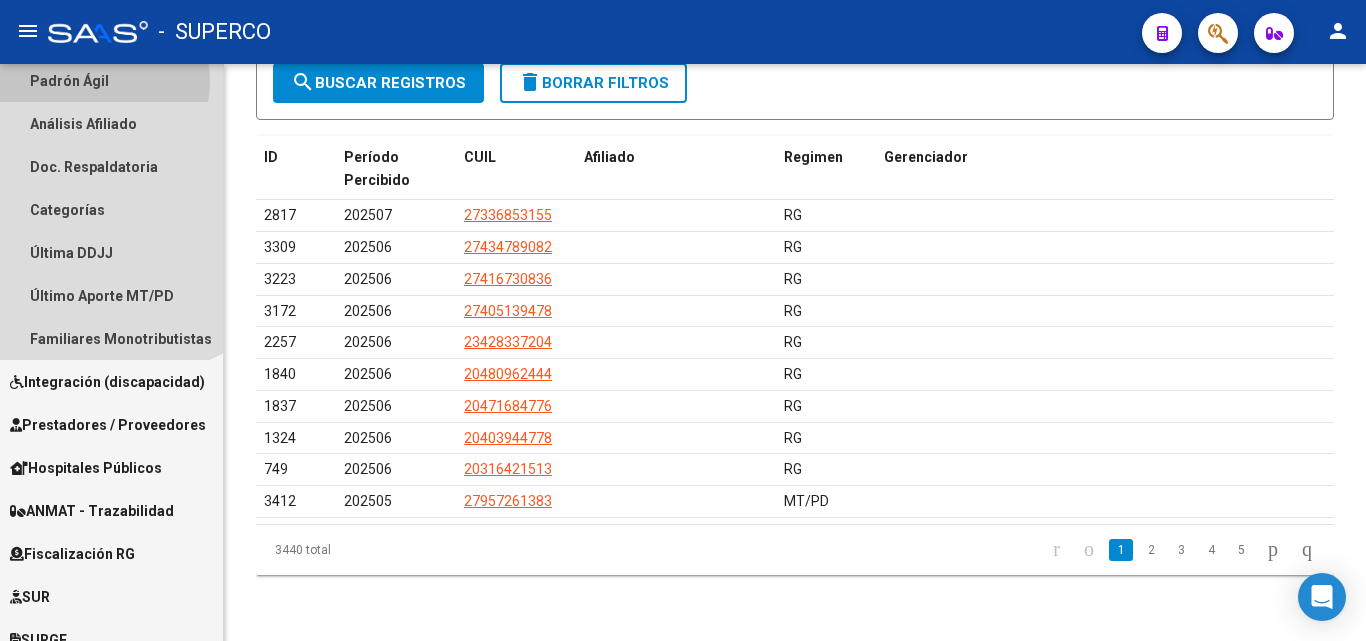 click on "Padrón Ágil" at bounding box center [111, 80] 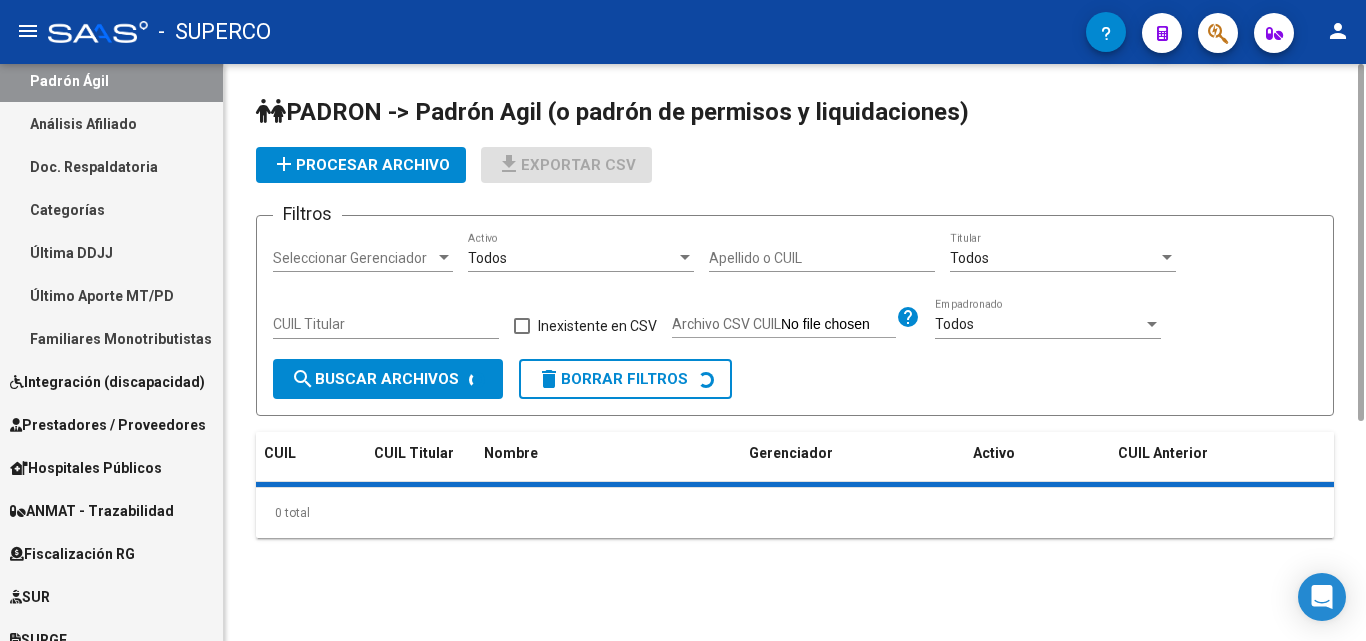 scroll, scrollTop: 0, scrollLeft: 0, axis: both 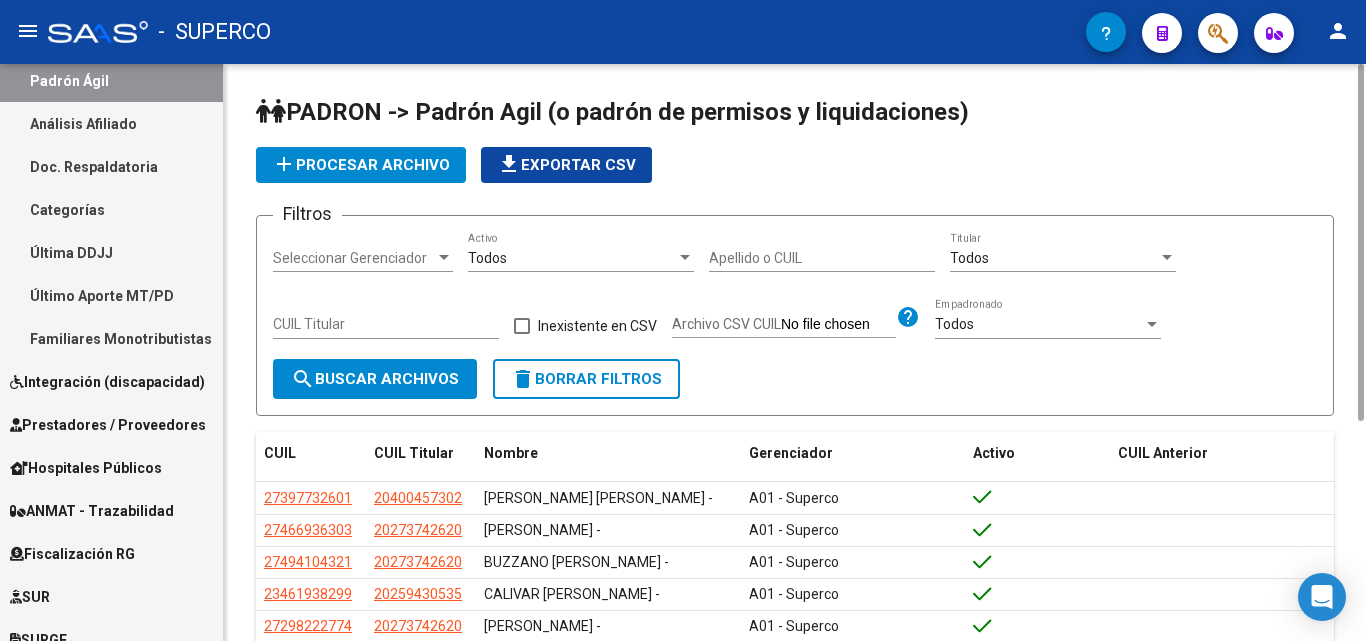 click on "Apellido o CUIL" at bounding box center [822, 258] 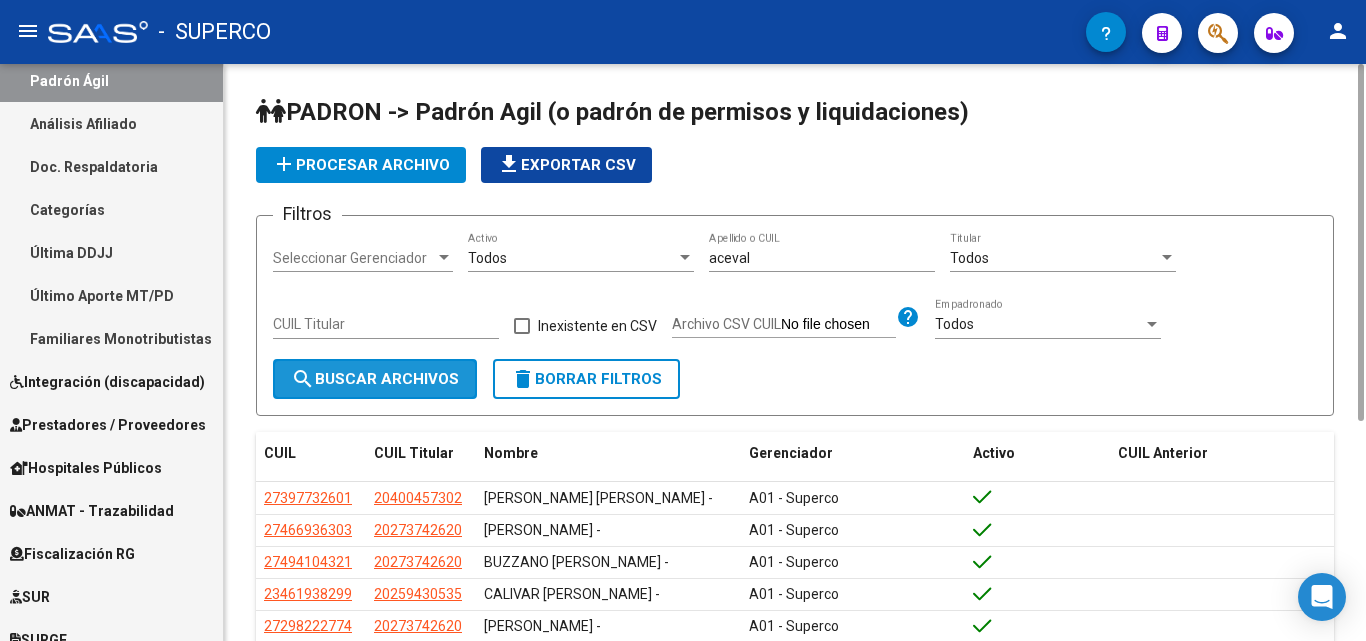 click on "search  Buscar Archivos" 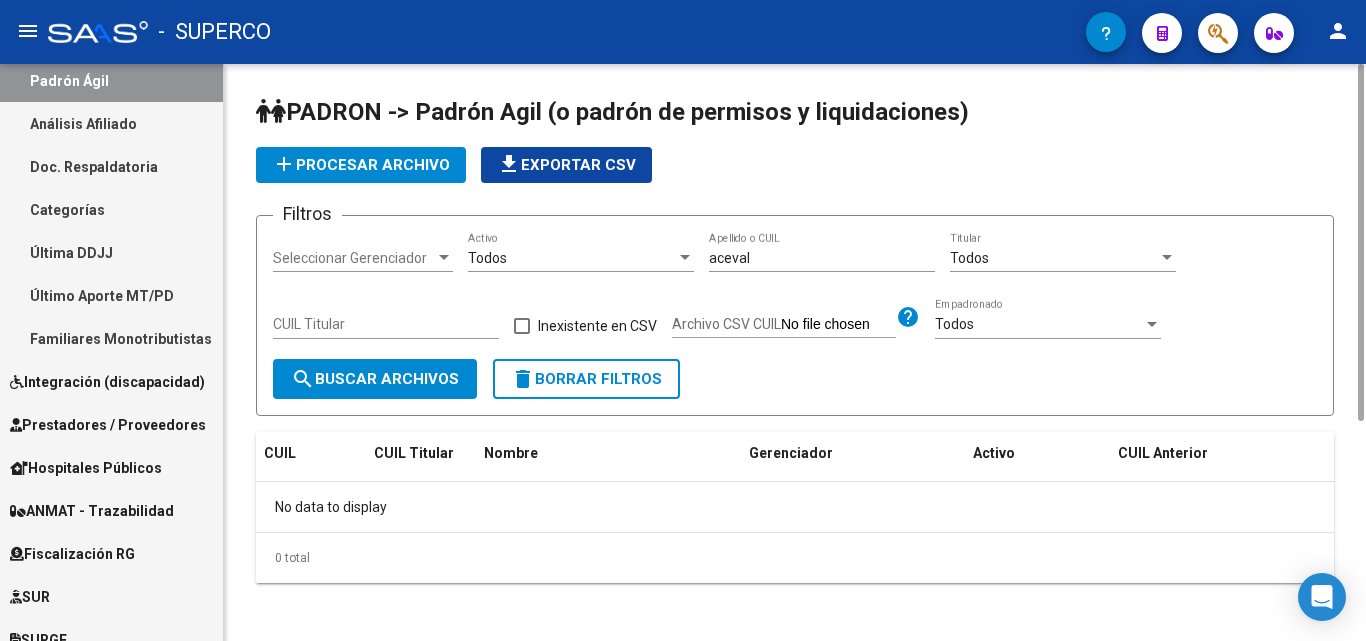 scroll, scrollTop: 7, scrollLeft: 0, axis: vertical 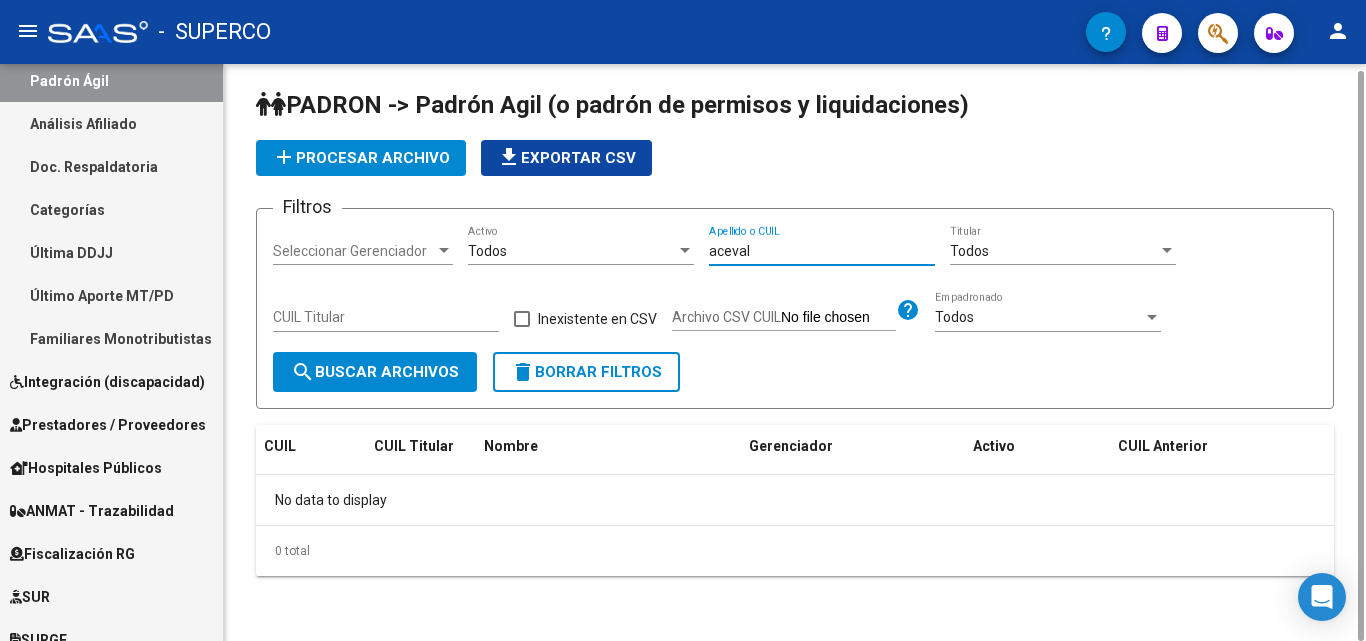 drag, startPoint x: 777, startPoint y: 252, endPoint x: 693, endPoint y: 252, distance: 84 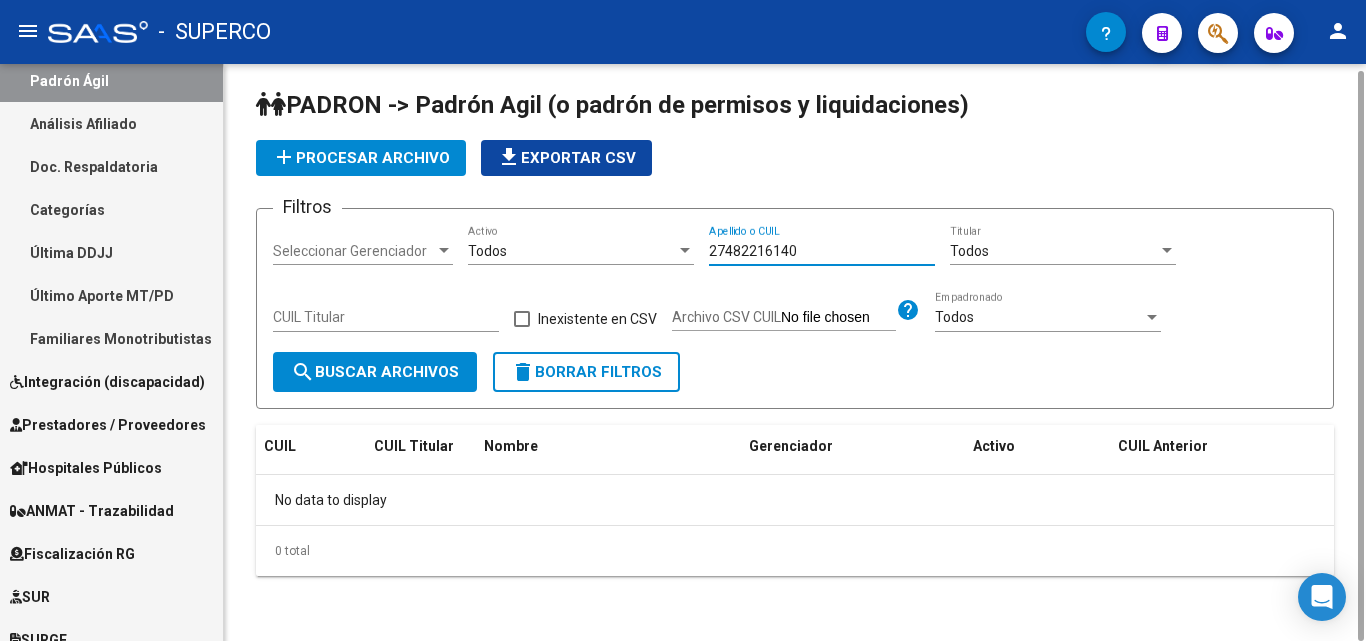 type on "27482216140" 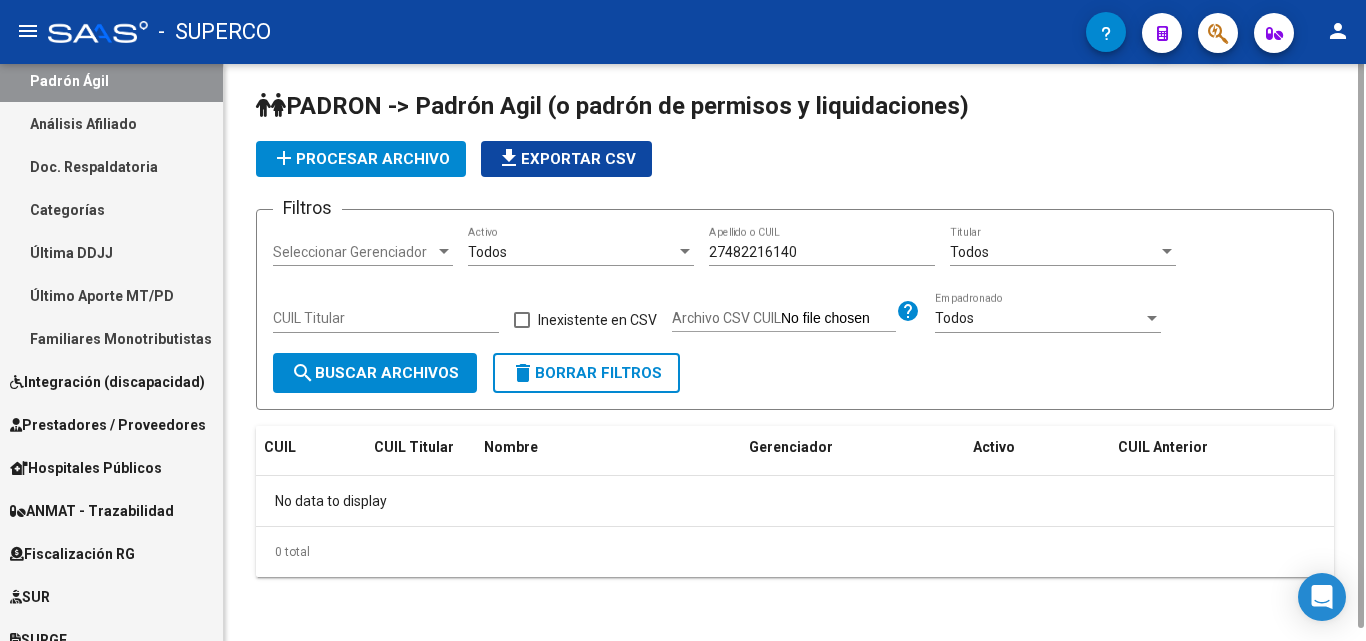 scroll, scrollTop: 0, scrollLeft: 0, axis: both 